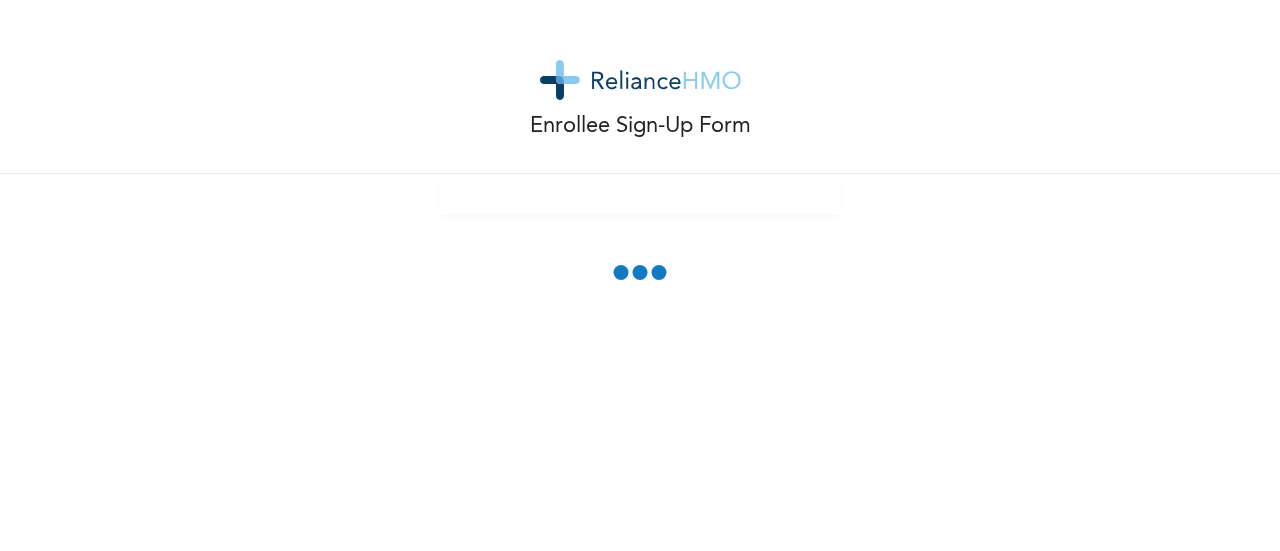 scroll, scrollTop: 0, scrollLeft: 0, axis: both 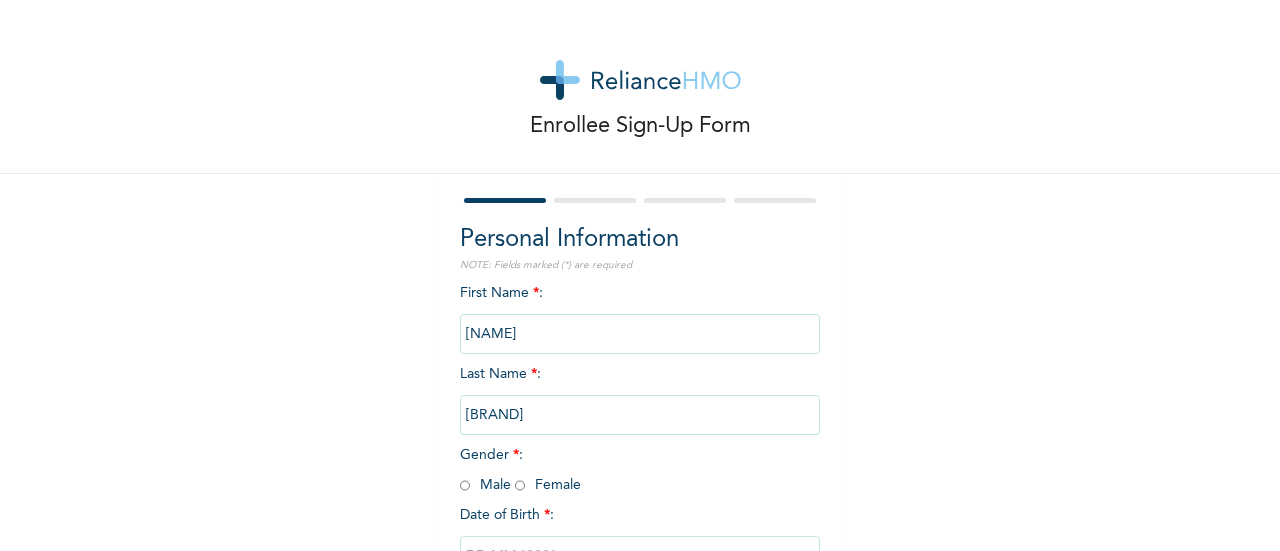 click on "FIRST NAME   * : [FIRST] LAST NAME   * : [LAST] GENDER   * : [GENDER]   [GENDER] DATE OF BIRTH   * :" at bounding box center [640, 445] 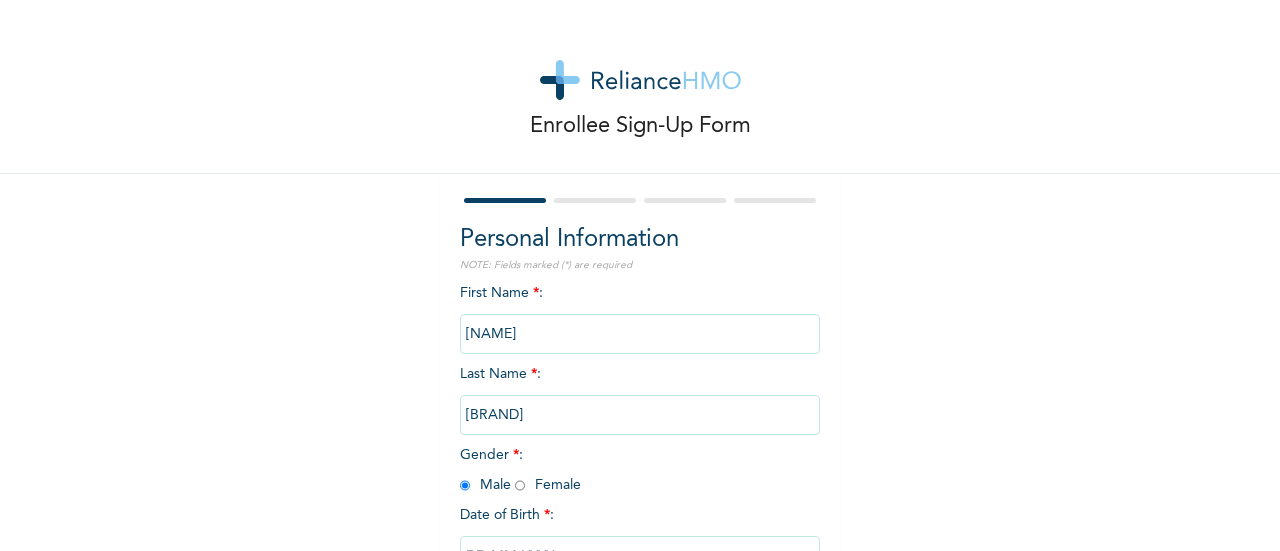 radio on "true" 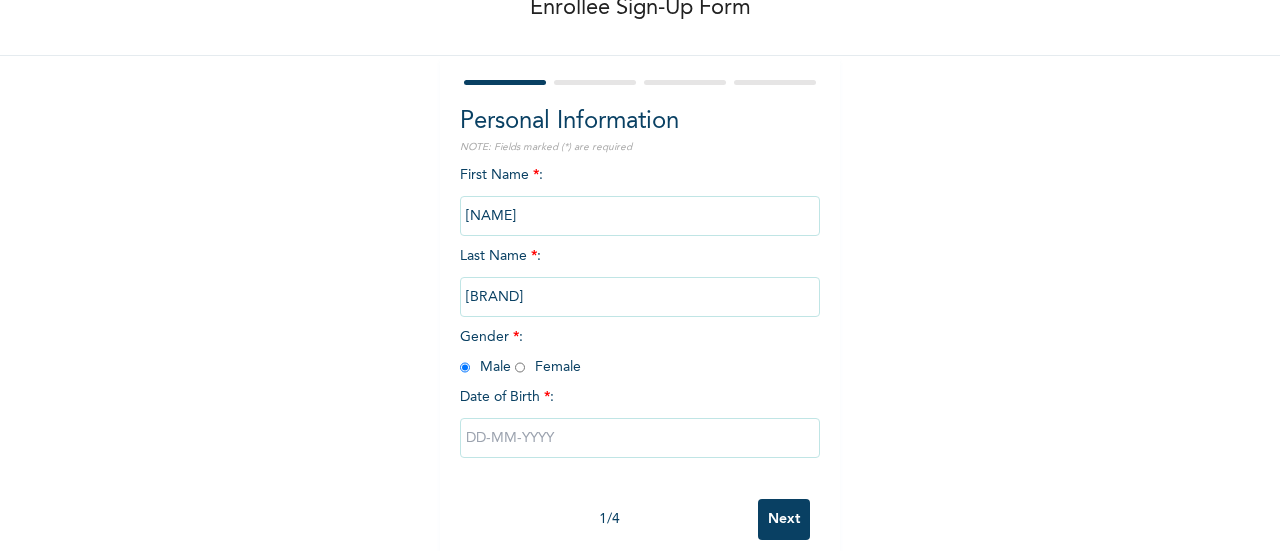 scroll, scrollTop: 124, scrollLeft: 0, axis: vertical 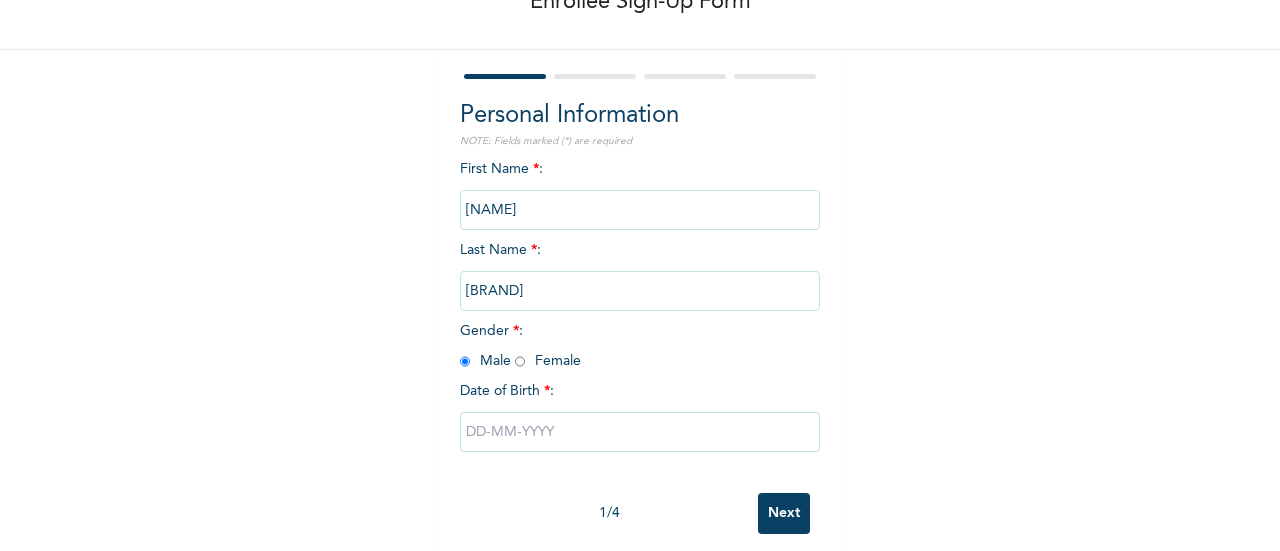click at bounding box center [640, 432] 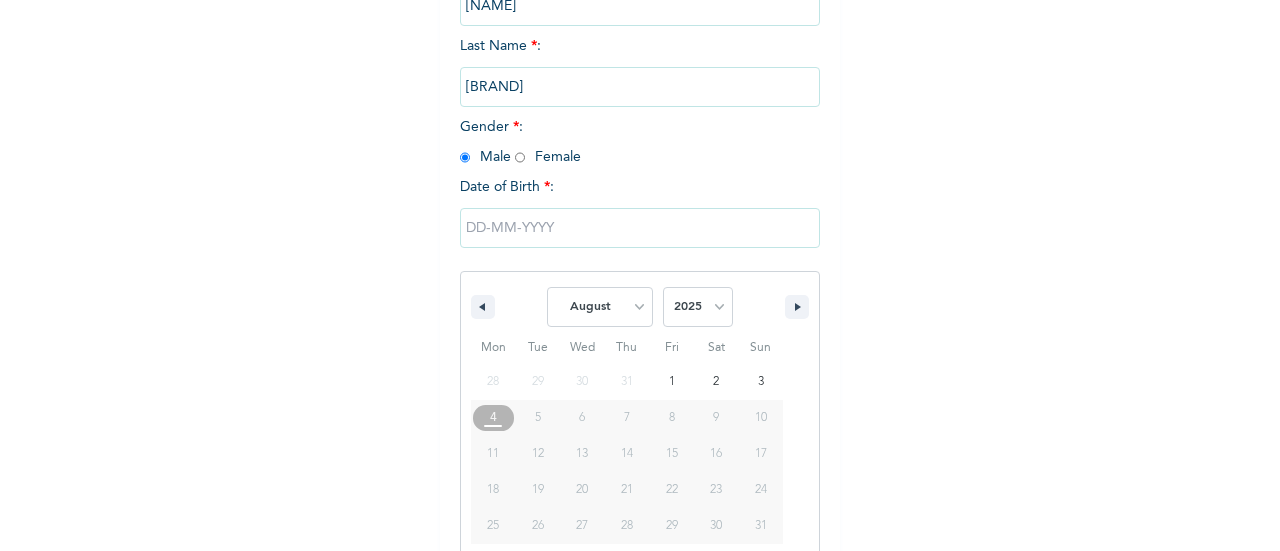 scroll, scrollTop: 359, scrollLeft: 0, axis: vertical 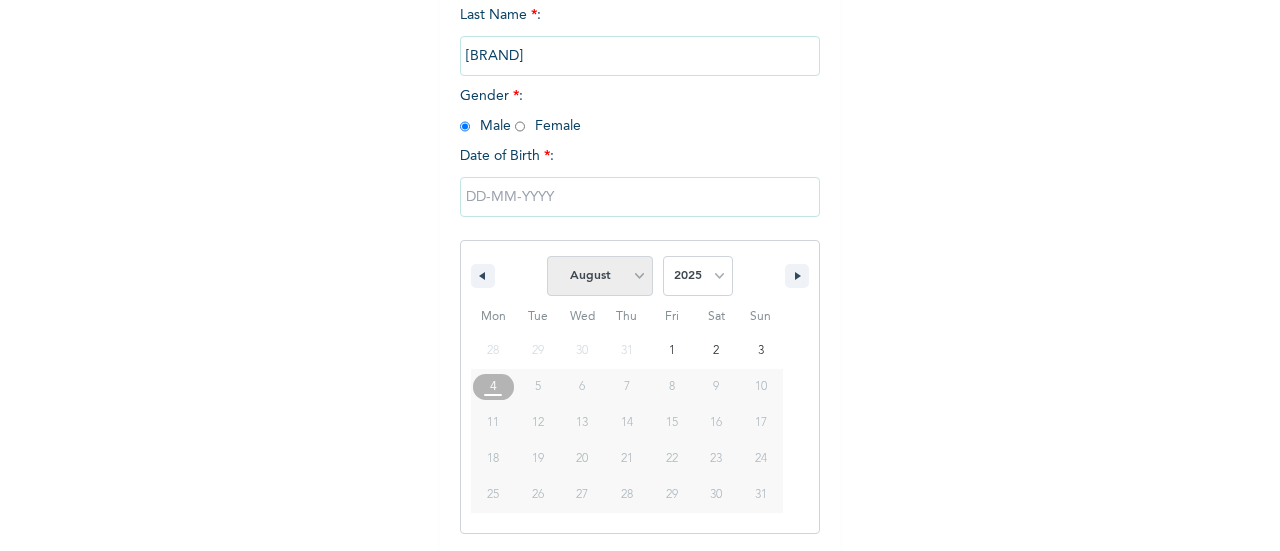 click on "January February March April May June July August September October November December" at bounding box center [600, 276] 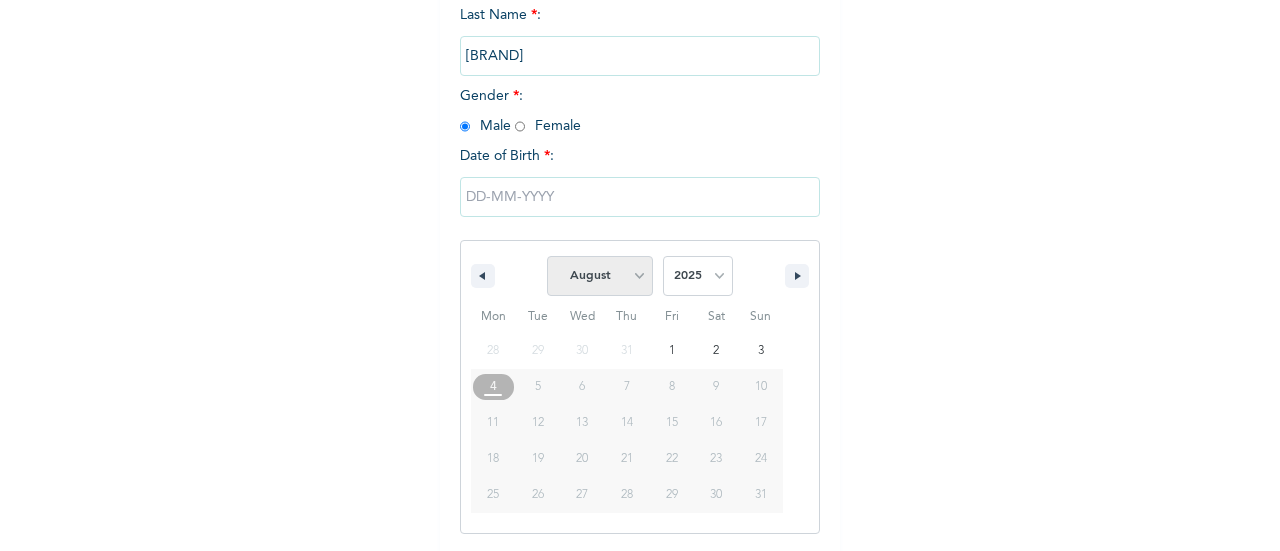 select on "1" 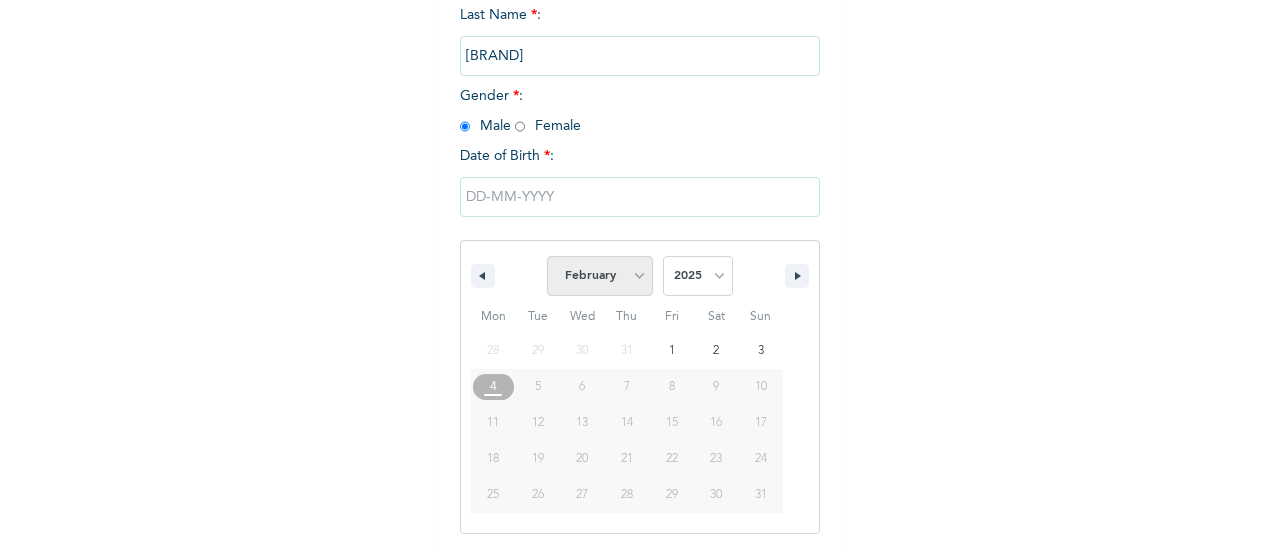 click on "January February March April May June July August September October November December" at bounding box center (600, 276) 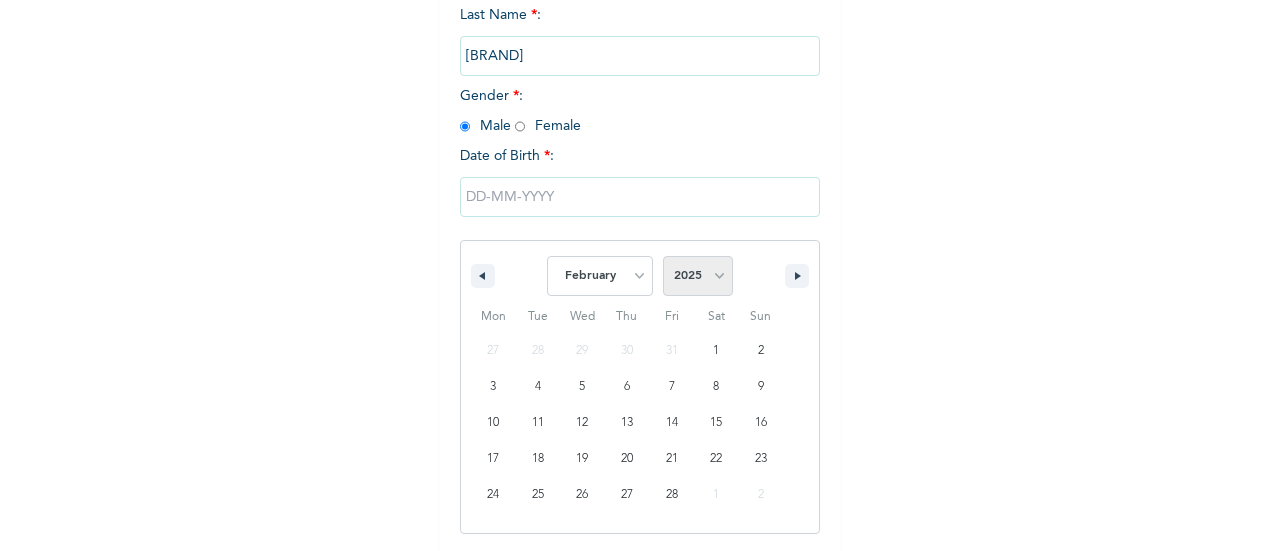 click on "2025 2024 2023 2022 2021 2020 2019 2018 2017 2016 2015 2014 2013 2012 2011 2010 2009 2008 2007 2006 2005 2004 2003 2002 2001 2000 1999 1998 1997 1996 1995 1994 1993 1992 1991 1990 1989 1988 1987 1986 1985 1984 1983 1982 1981 1980 1979 1978 1977 1976 1975 1974 1973 1972 1971 1970 1969 1968 1967 1966 1965 1964 1963 1962 1961 1960" at bounding box center [698, 276] 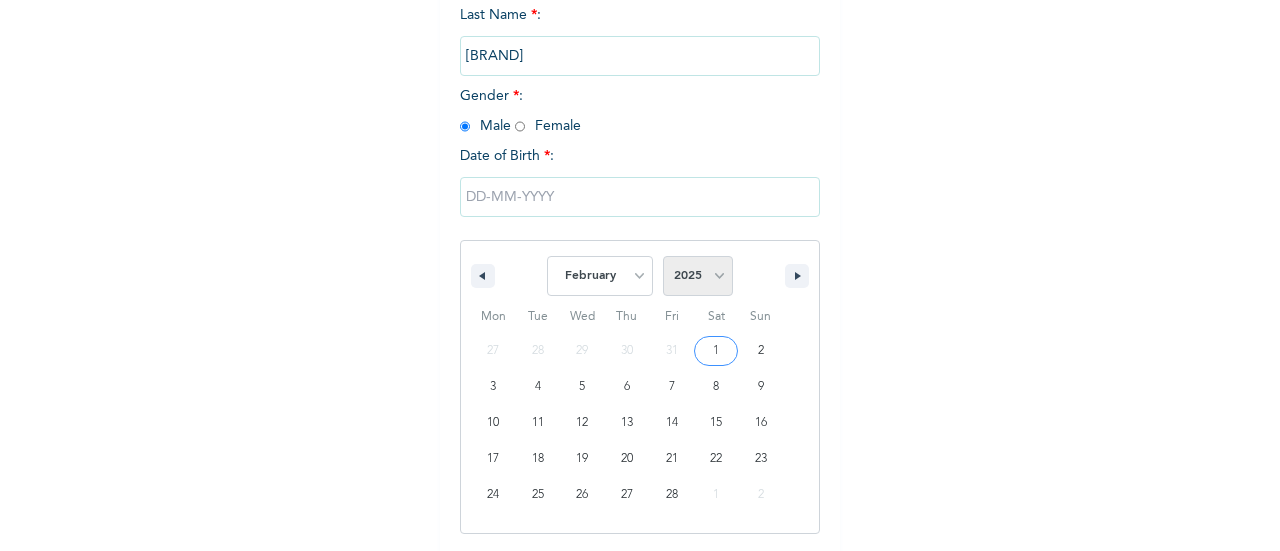 click on "2025 2024 2023 2022 2021 2020 2019 2018 2017 2016 2015 2014 2013 2012 2011 2010 2009 2008 2007 2006 2005 2004 2003 2002 2001 2000 1999 1998 1997 1996 1995 1994 1993 1992 1991 1990 1989 1988 1987 1986 1985 1984 1983 1982 1981 1980 1979 1978 1977 1976 1975 1974 1973 1972 1971 1970 1969 1968 1967 1966 1965 1964 1963 1962 1961 1960" at bounding box center [698, 276] 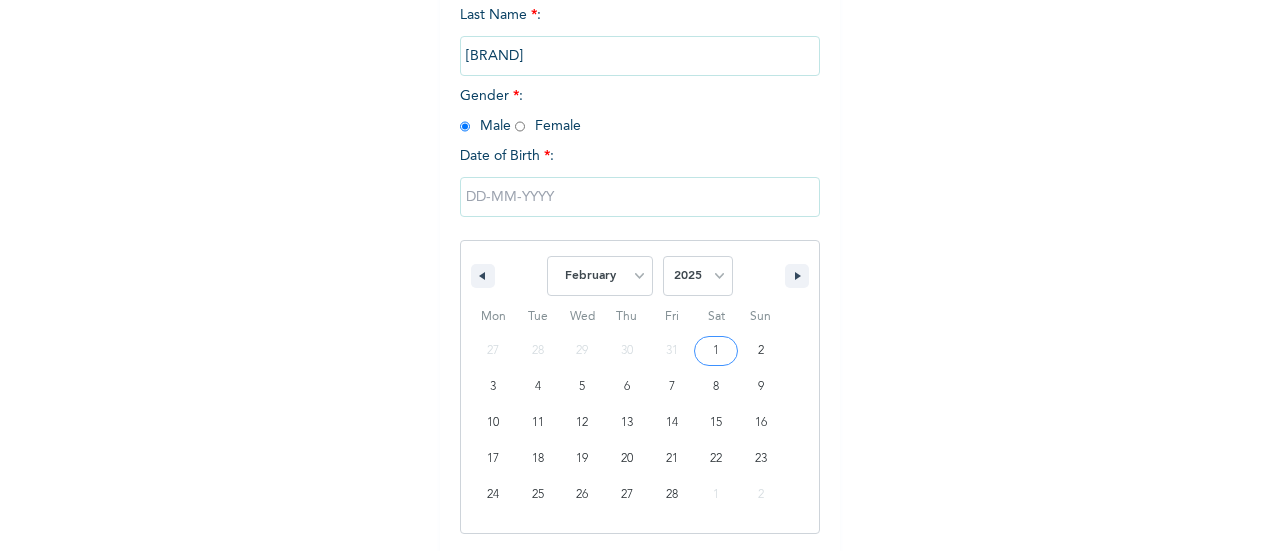 select on "1974" 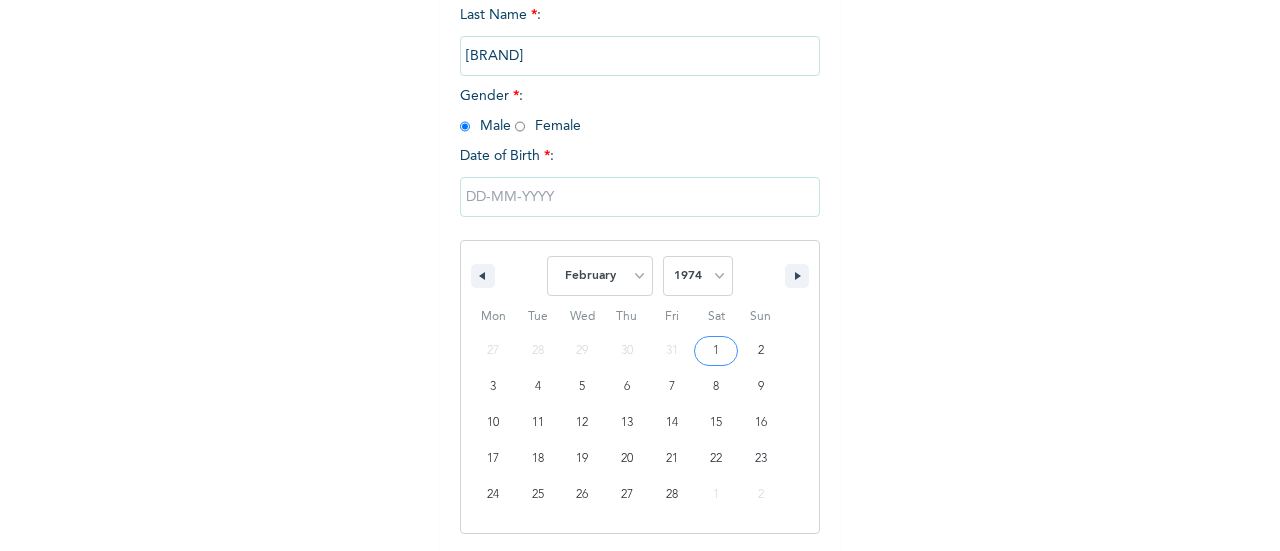 click on "2025 2024 2023 2022 2021 2020 2019 2018 2017 2016 2015 2014 2013 2012 2011 2010 2009 2008 2007 2006 2005 2004 2003 2002 2001 2000 1999 1998 1997 1996 1995 1994 1993 1992 1991 1990 1989 1988 1987 1986 1985 1984 1983 1982 1981 1980 1979 1978 1977 1976 1975 1974 1973 1972 1971 1970 1969 1968 1967 1966 1965 1964 1963 1962 1961 1960" at bounding box center [698, 276] 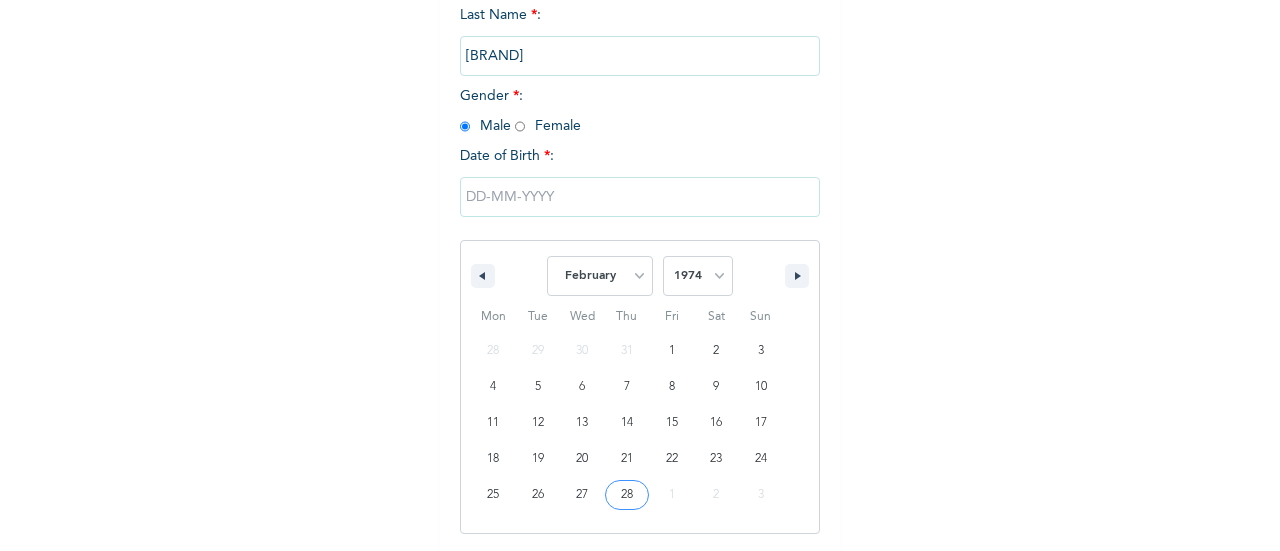 type on "[DATE]" 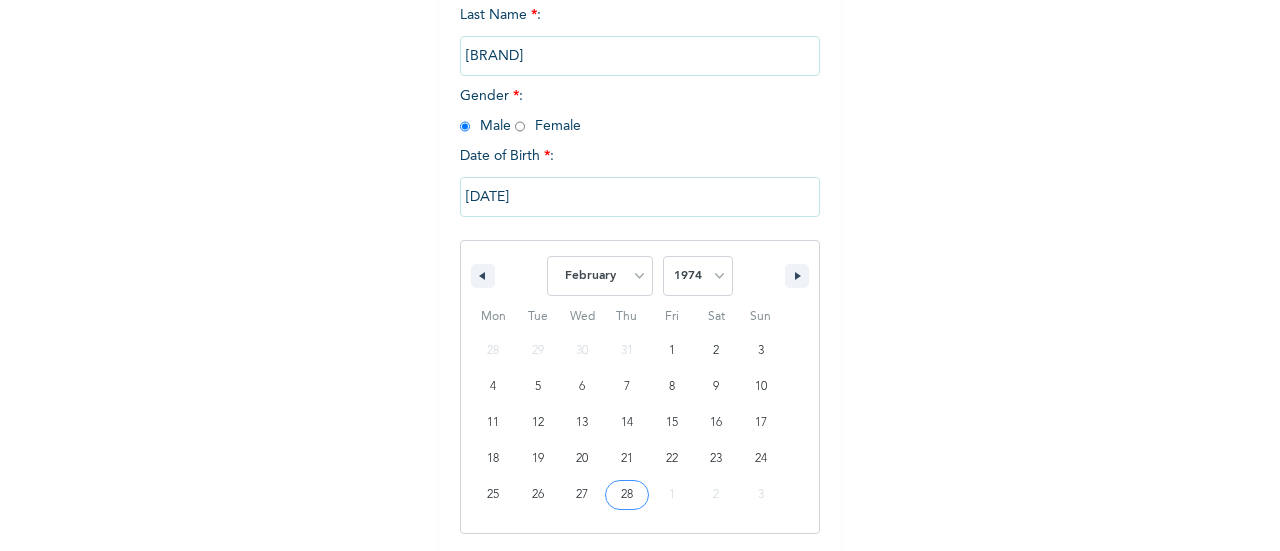 scroll, scrollTop: 154, scrollLeft: 0, axis: vertical 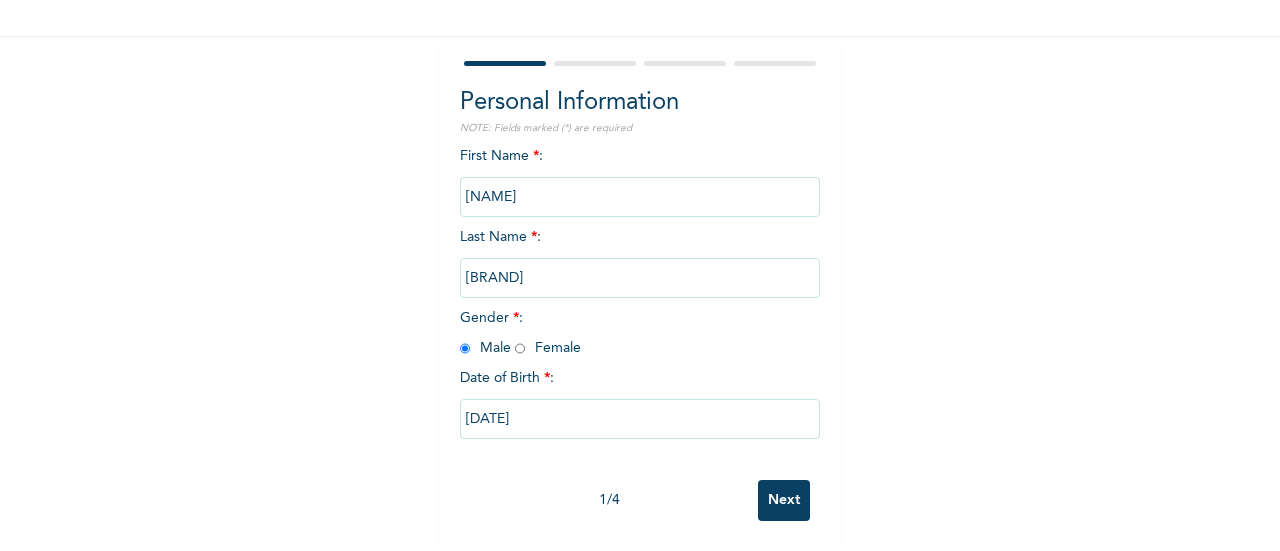 click on "Next" at bounding box center (784, 500) 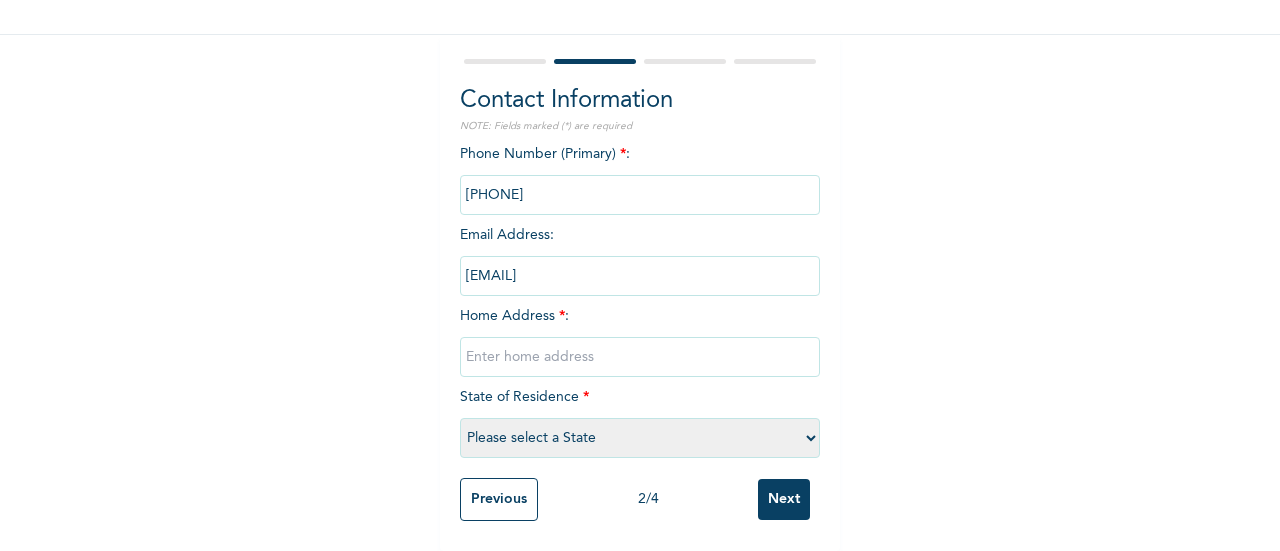 click on "Phone Number (Primary)   * : Email Address : [EMAIL] Home Address   * : State of Residence   * Please select a State [STATE] [STATE] ([STATE]) [STATE] [STATE] [STATE] [STATE] [STATE] [STATE] [STATE] [STATE] [STATE] [STATE] [STATE] [STATE] [STATE] [STATE] [STATE] [STATE] [STATE] [STATE] [STATE] [STATE] [STATE] [STATE] [STATE] [STATE] [STATE] [STATE] [STATE] [STATE] [STATE] [STATE] [STATE] Previous" at bounding box center (640, 306) 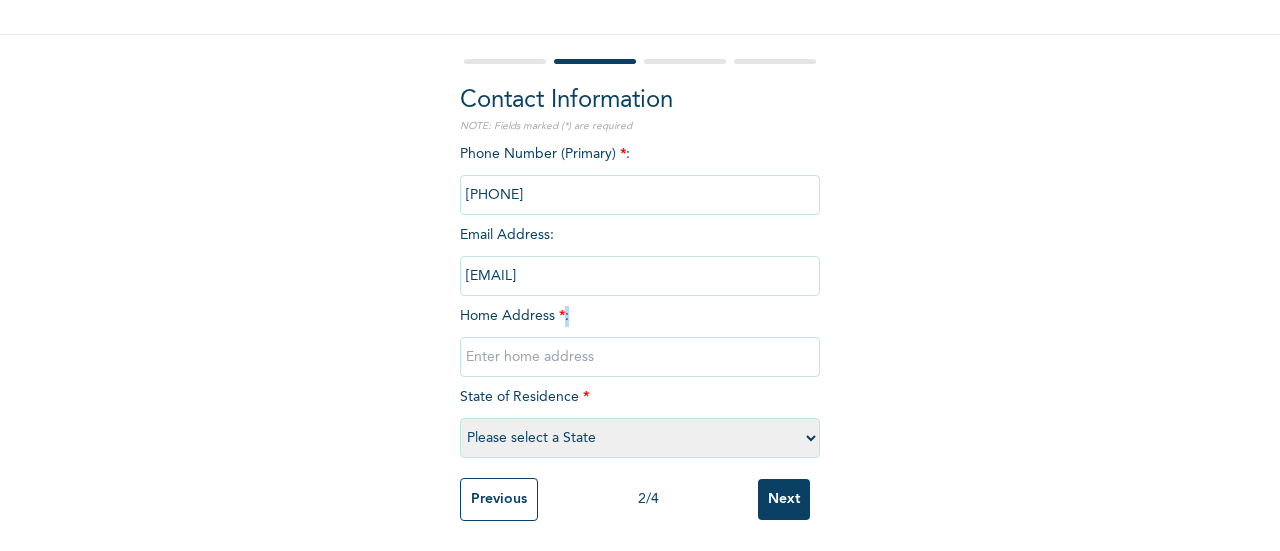 click at bounding box center (640, 357) 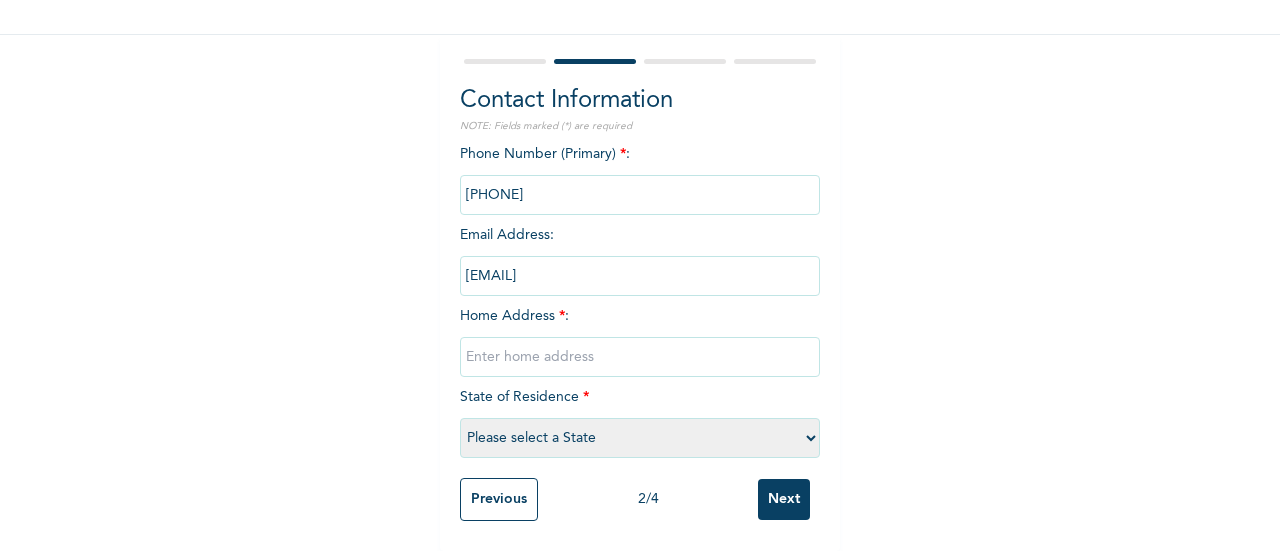 click at bounding box center (640, 357) 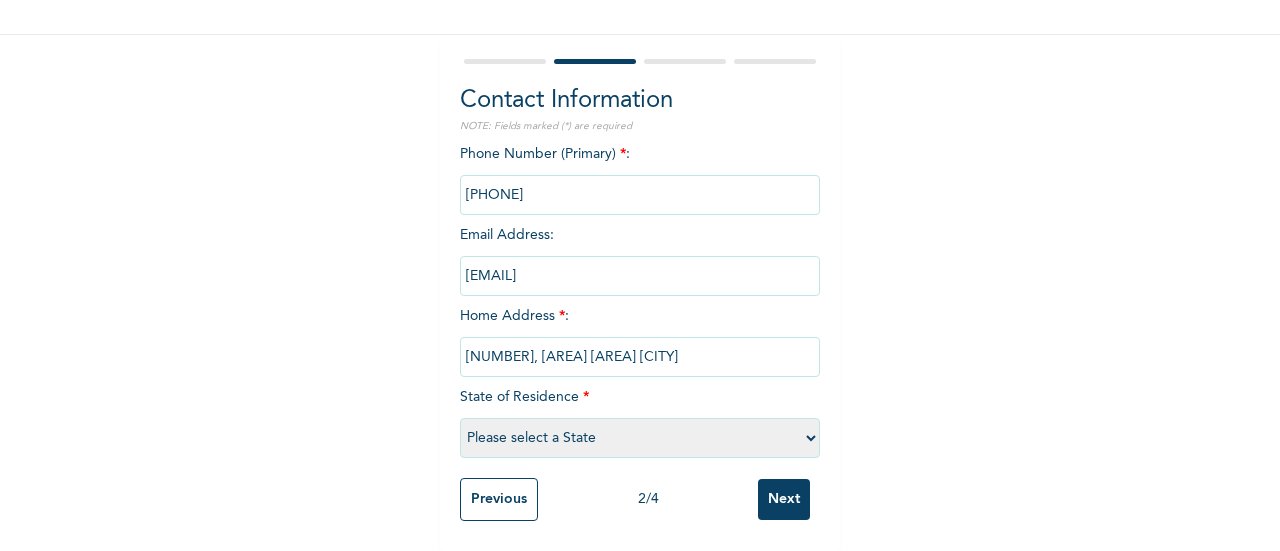 click on "Please select a State Abia Abuja (FCT) Adamawa Akwa Ibom Anambra Bauchi Bayelsa Benue Borno Cross River Delta Ebonyi Edo Ekiti Enugu Gombe Imo Jigawa Kaduna Kano Katsina Kebbi Kogi Kwara Lagos Nasarawa Niger Ogun Ondo Osun Oyo Plateau Rivers Sokoto Taraba Yobe Zamfara" at bounding box center [640, 438] 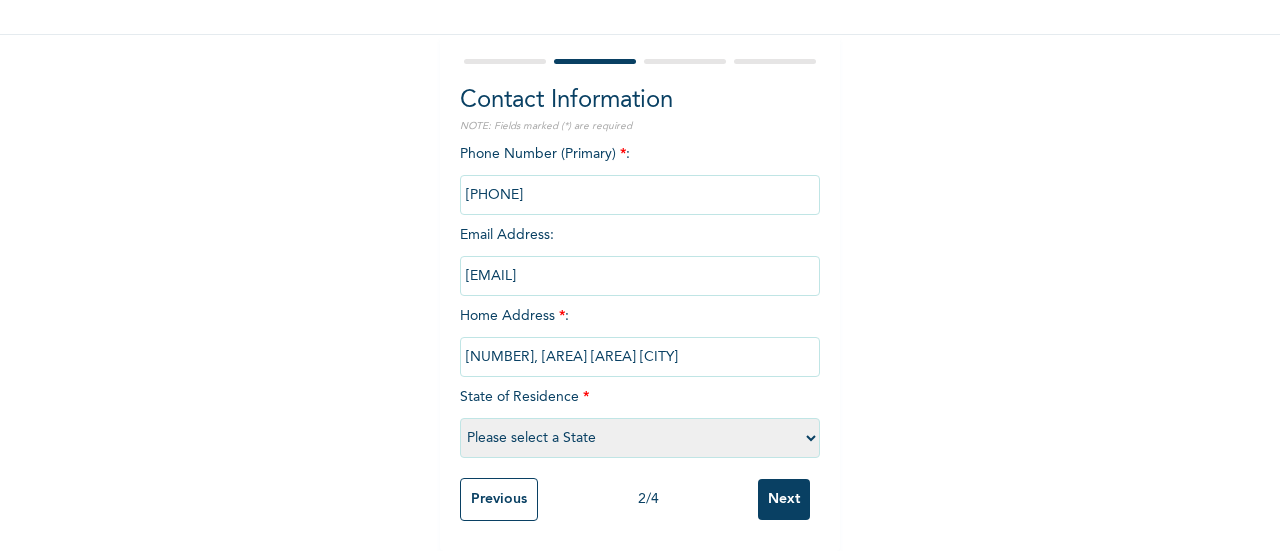 select on "25" 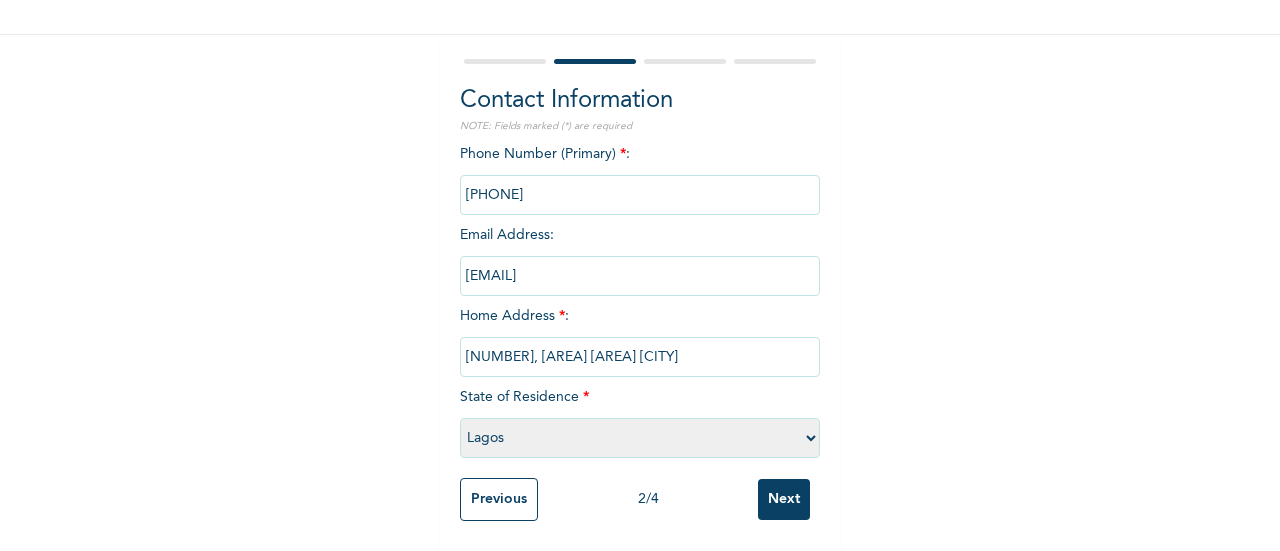 click on "Please select a State Abia Abuja (FCT) Adamawa Akwa Ibom Anambra Bauchi Bayelsa Benue Borno Cross River Delta Ebonyi Edo Ekiti Enugu Gombe Imo Jigawa Kaduna Kano Katsina Kebbi Kogi Kwara Lagos Nasarawa Niger Ogun Ondo Osun Oyo Plateau Rivers Sokoto Taraba Yobe Zamfara" at bounding box center (640, 438) 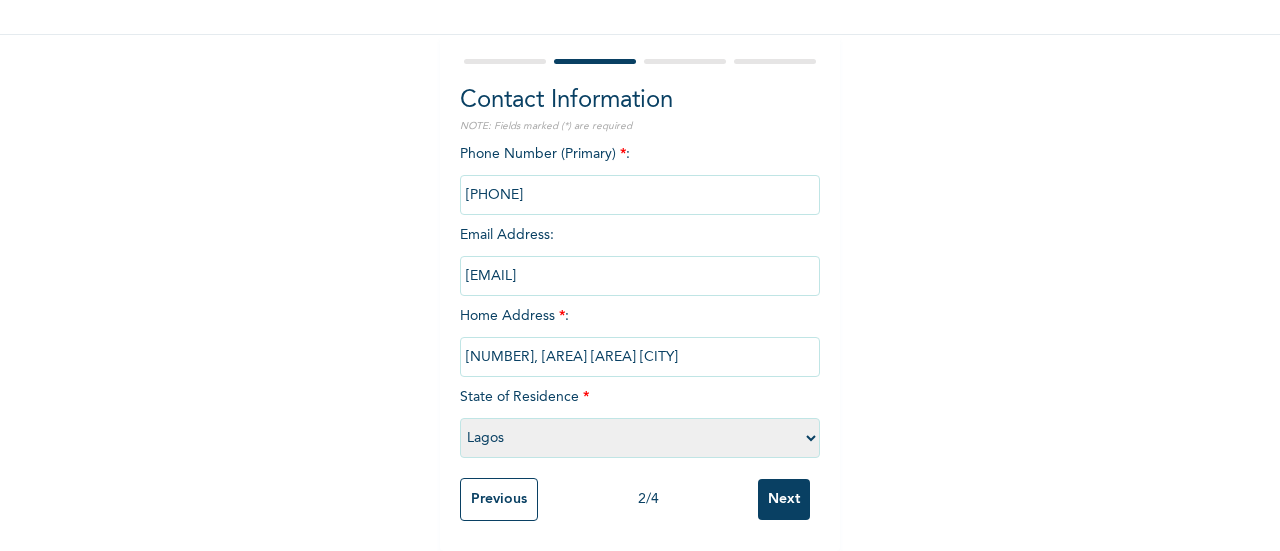 click on "Next" at bounding box center (784, 499) 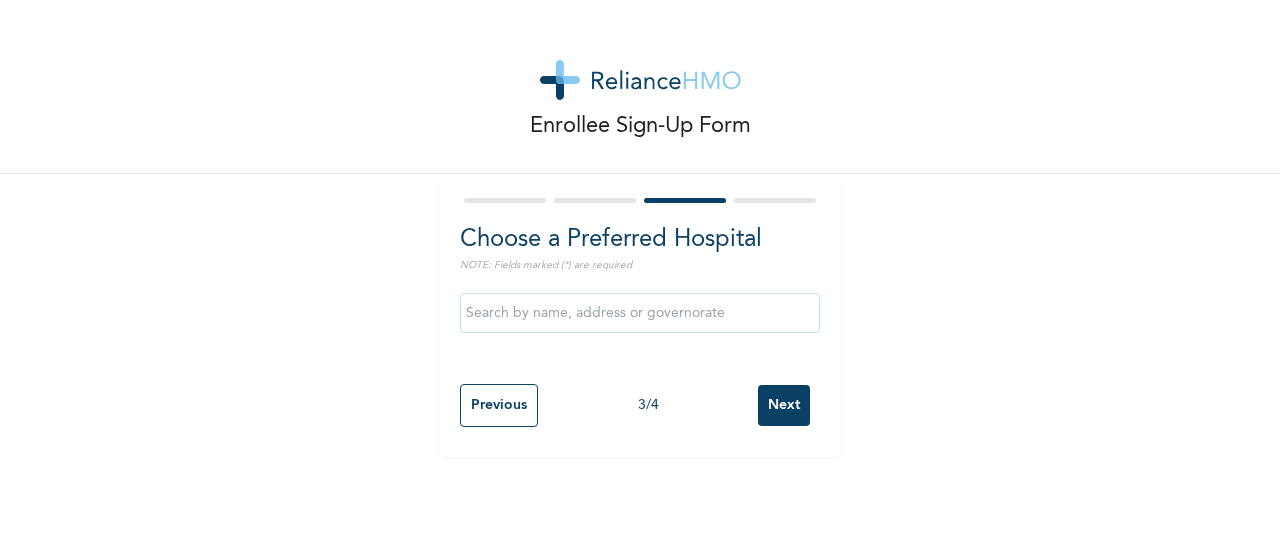click at bounding box center (640, 313) 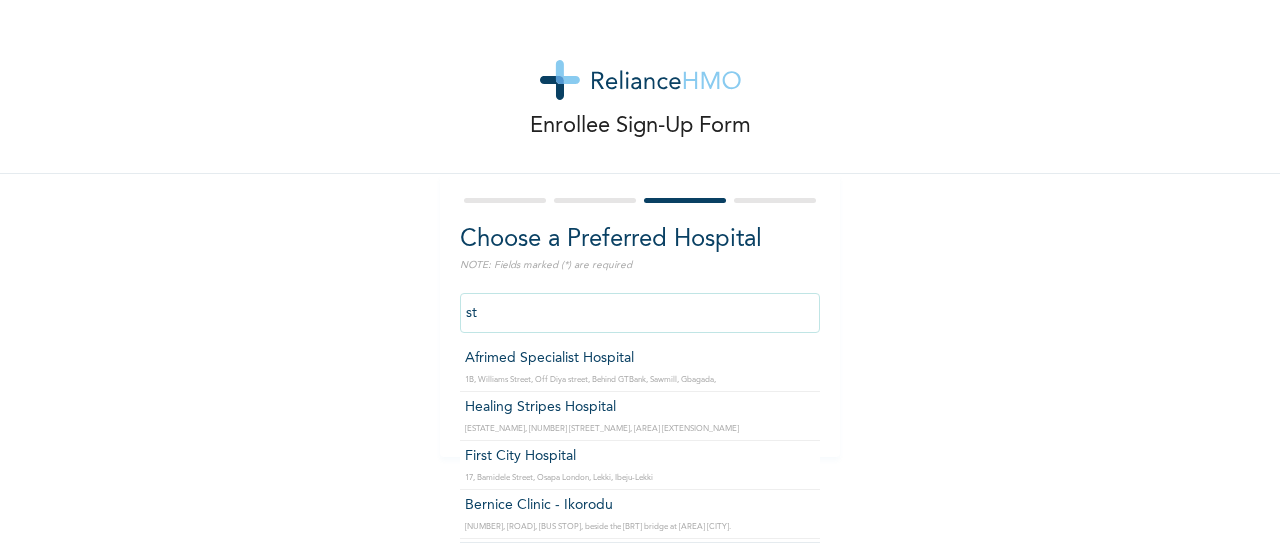type on "s" 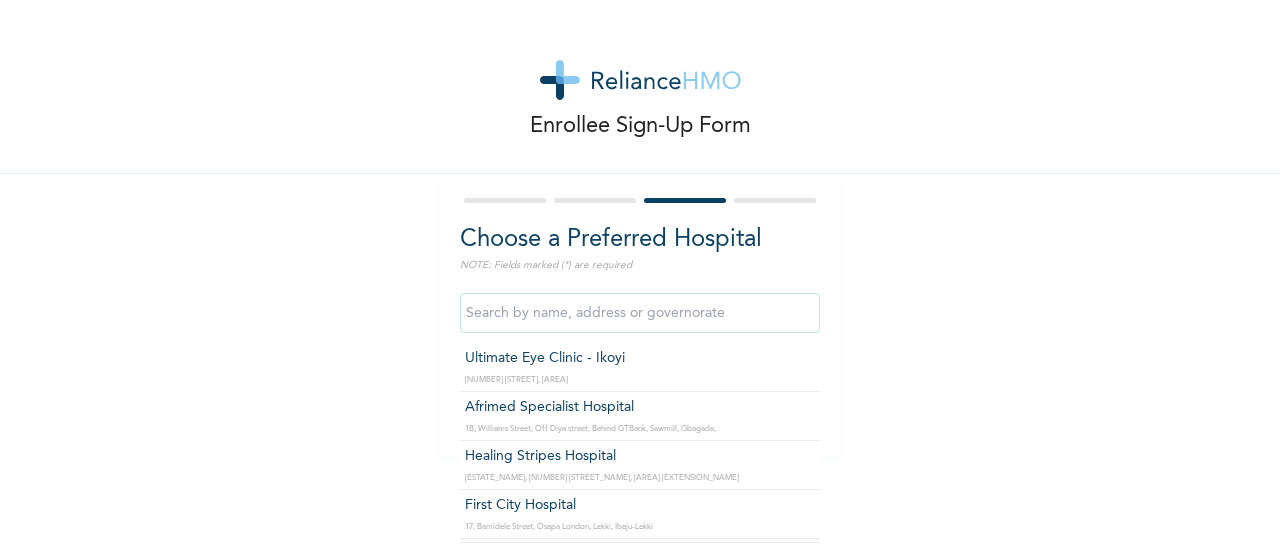 click at bounding box center (640, 313) 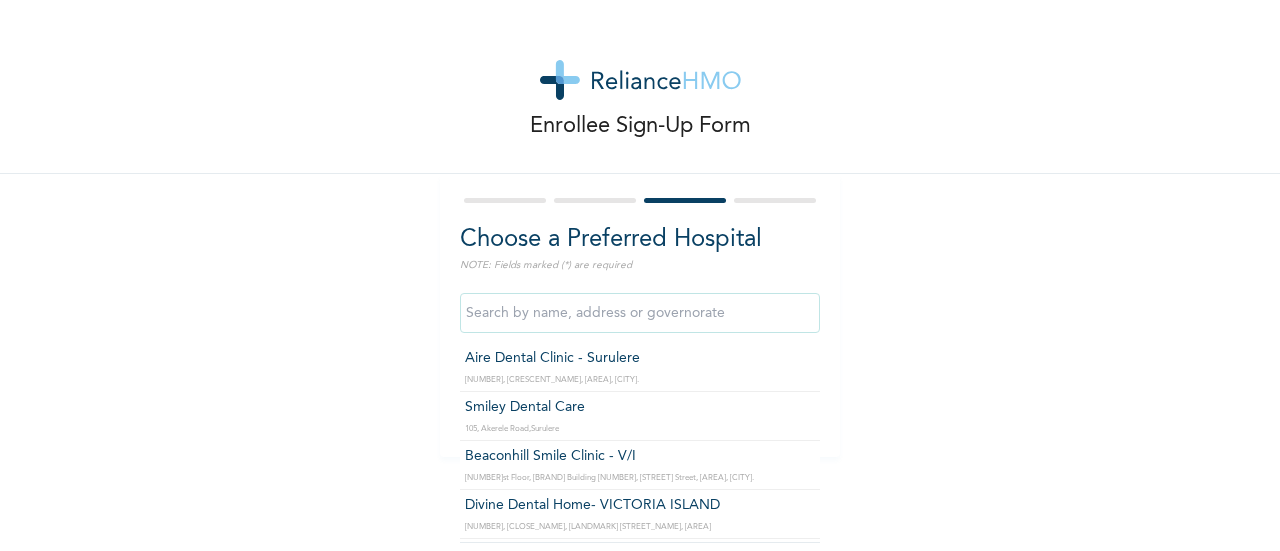 scroll, scrollTop: 7592, scrollLeft: 0, axis: vertical 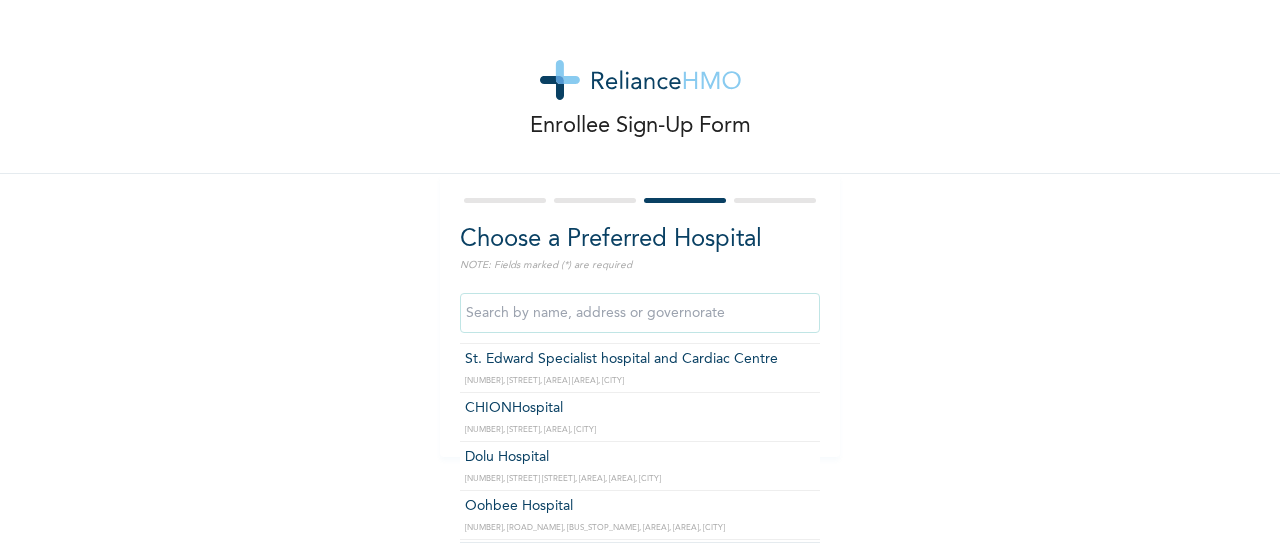 click at bounding box center (640, 313) 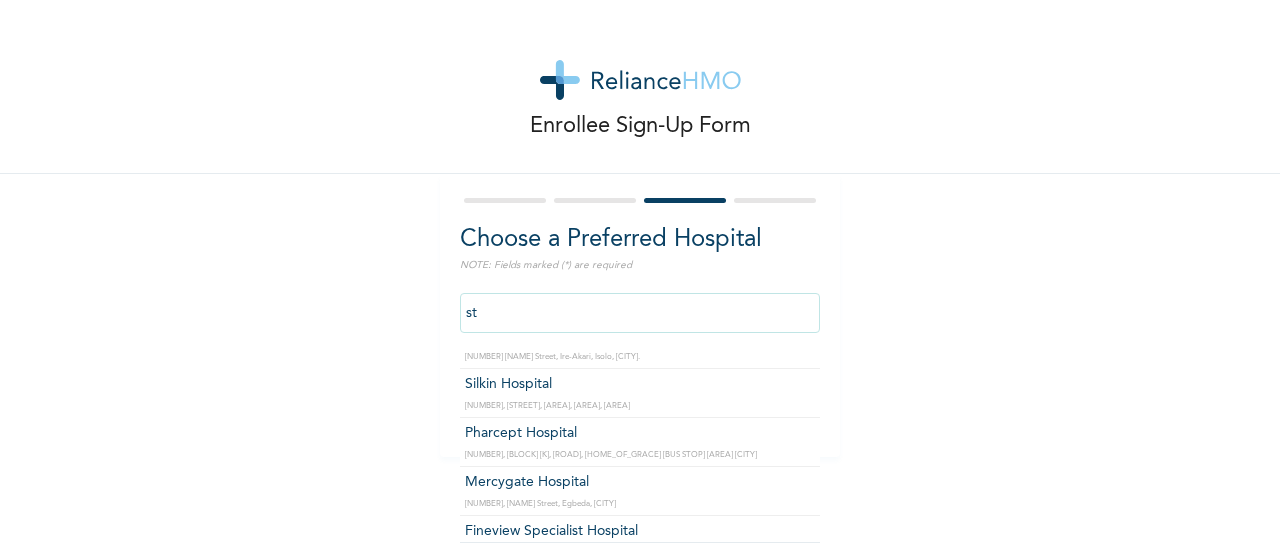 scroll, scrollTop: 7285, scrollLeft: 0, axis: vertical 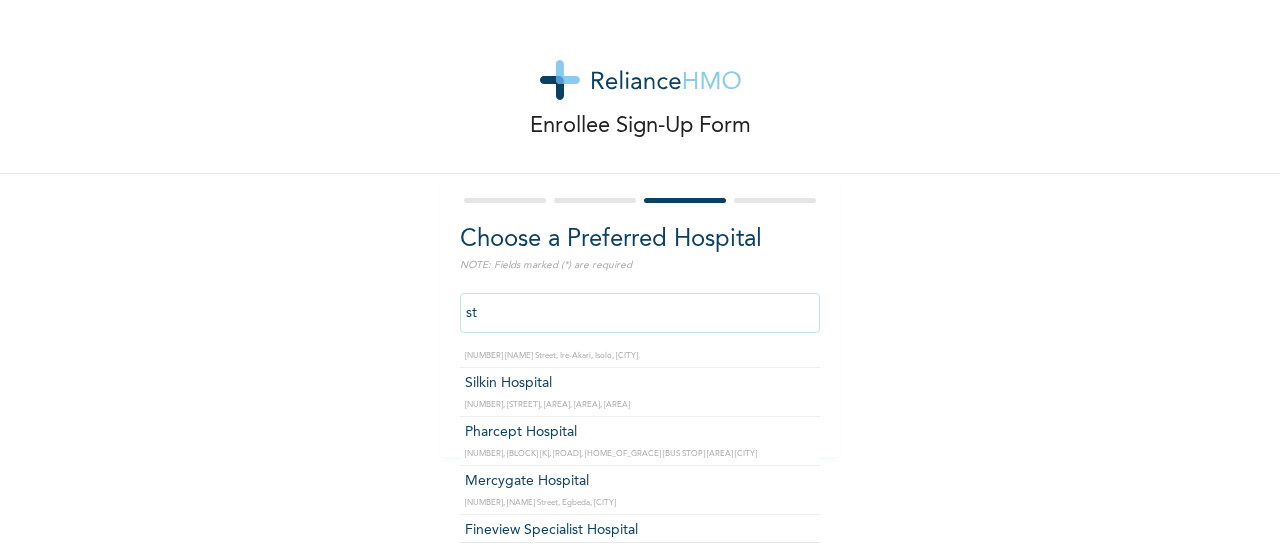 type on "s" 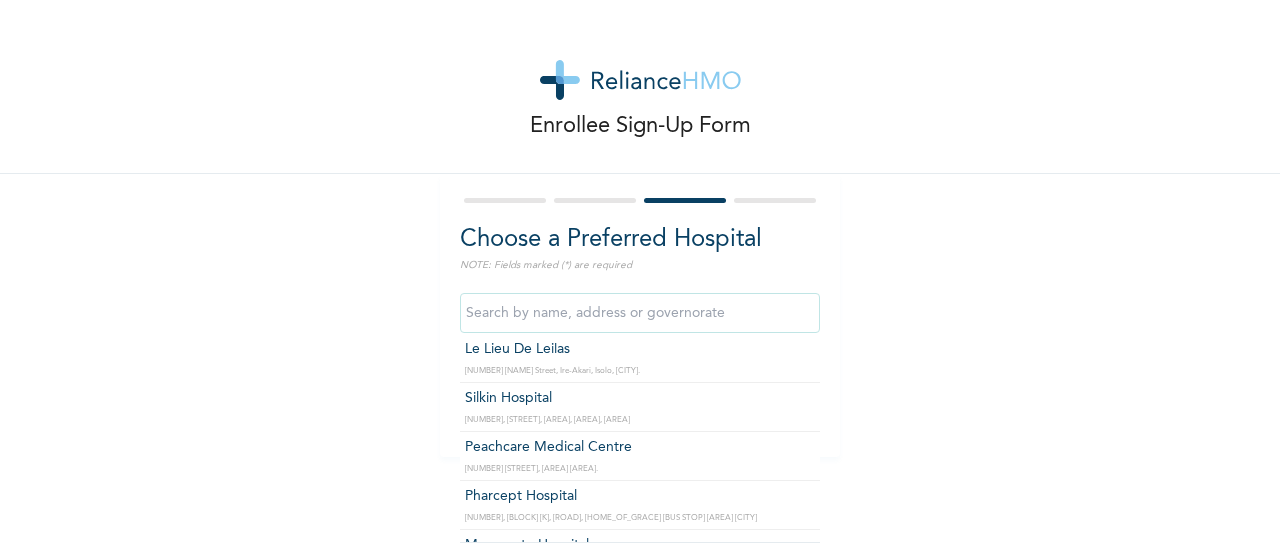 scroll, scrollTop: 0, scrollLeft: 0, axis: both 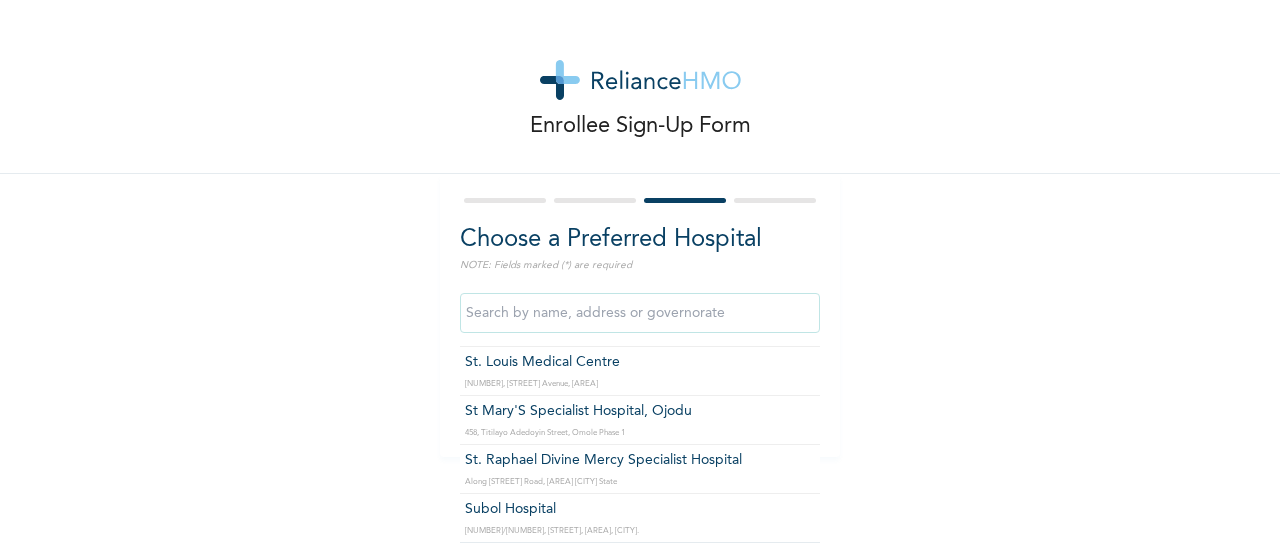 type on "St. Raphael Divine Mercy Specialist Hospital" 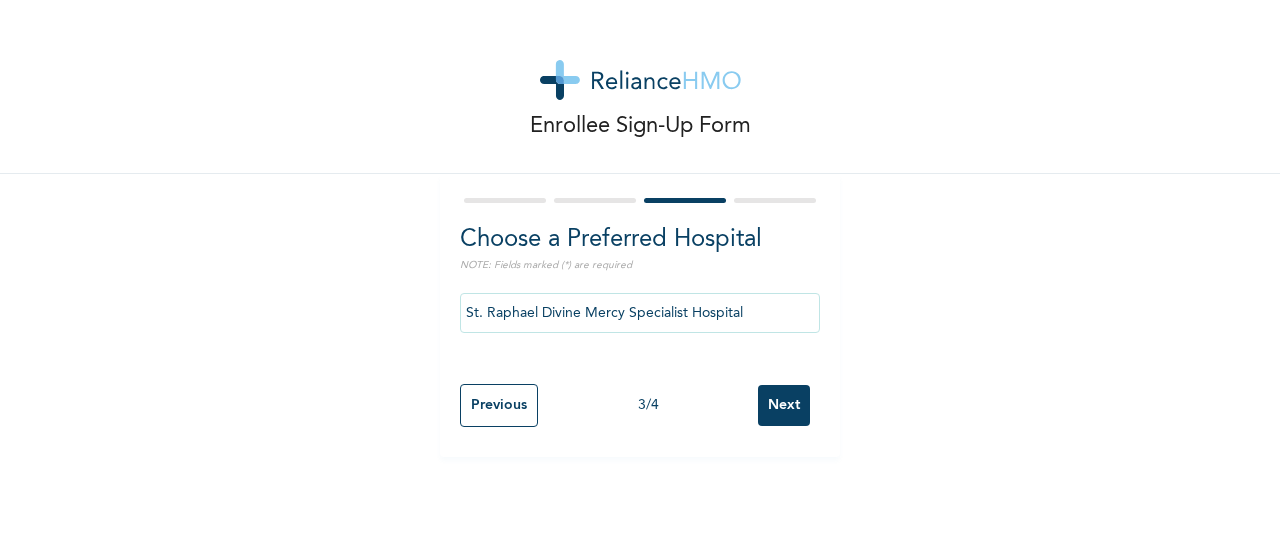 click on "Next" at bounding box center [784, 405] 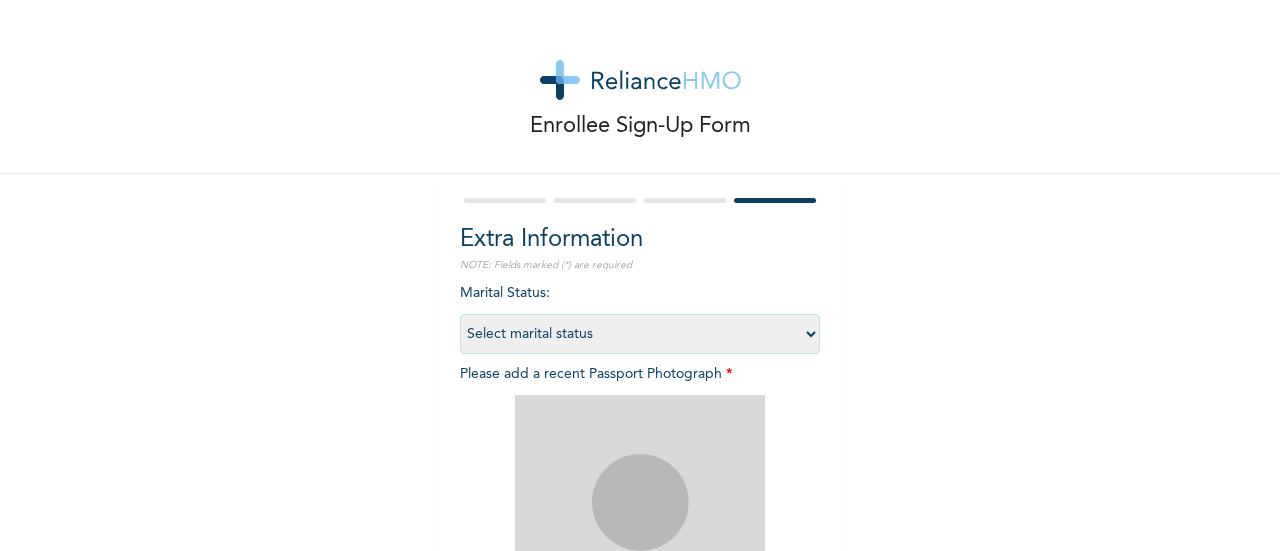click on "Select marital status Single Married Divorced Widow/Widower" at bounding box center (640, 334) 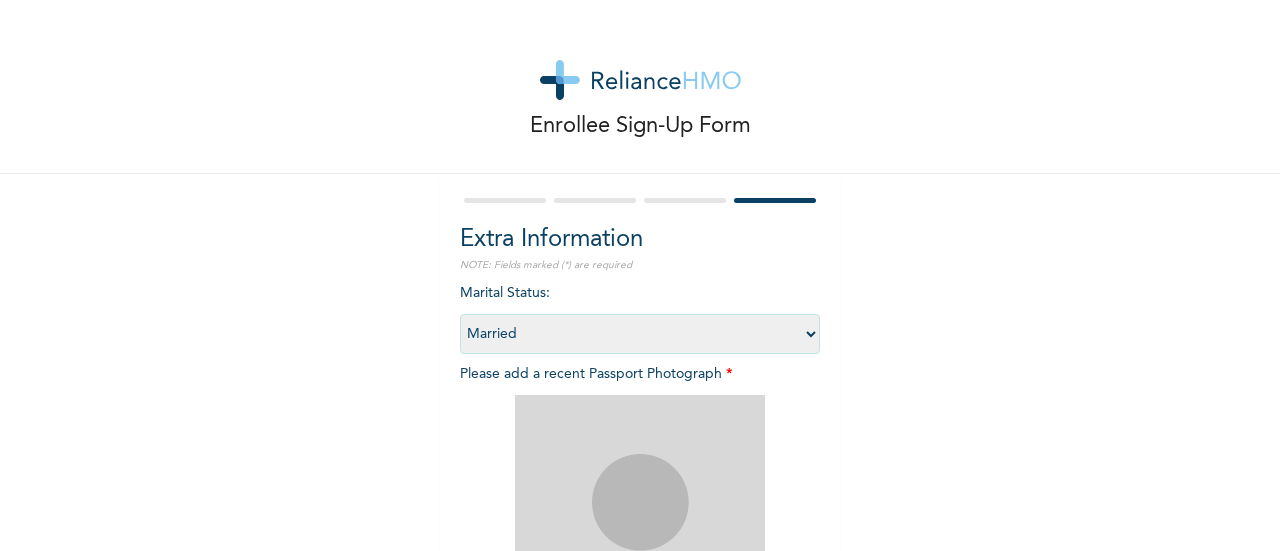 click on "Select marital status Single Married Divorced Widow/Widower" at bounding box center [640, 334] 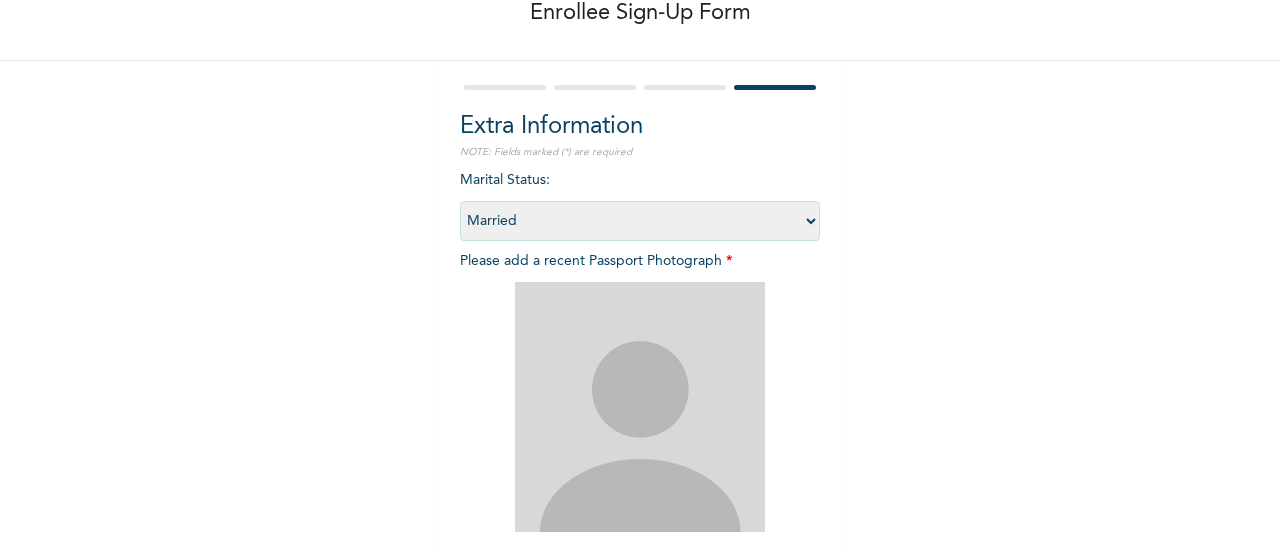 scroll, scrollTop: 188, scrollLeft: 0, axis: vertical 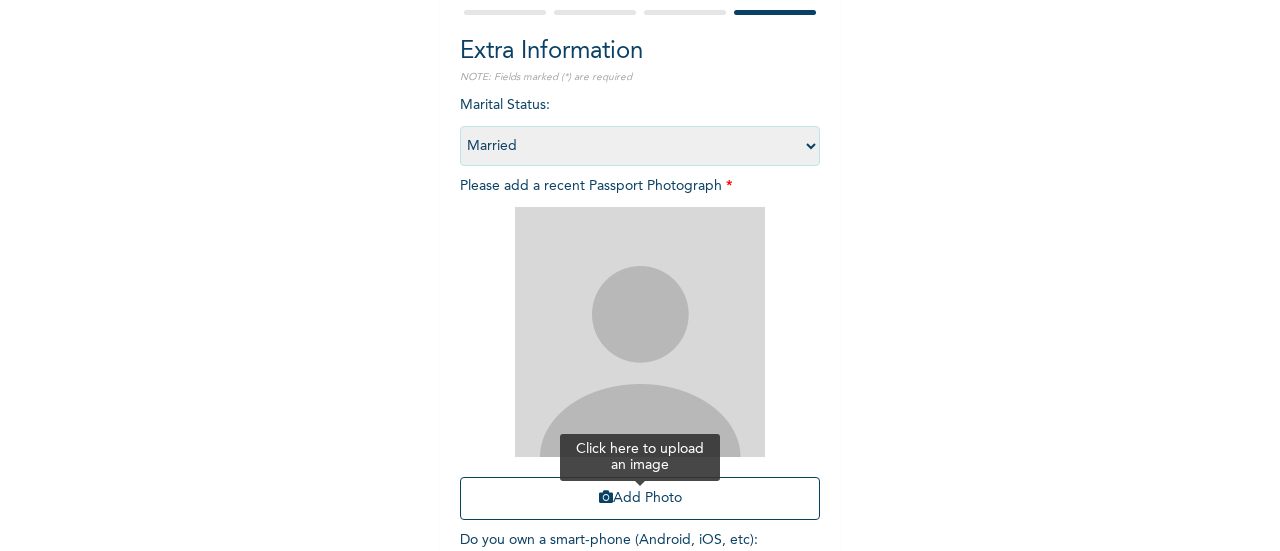 click on "Add Photo" at bounding box center (640, 498) 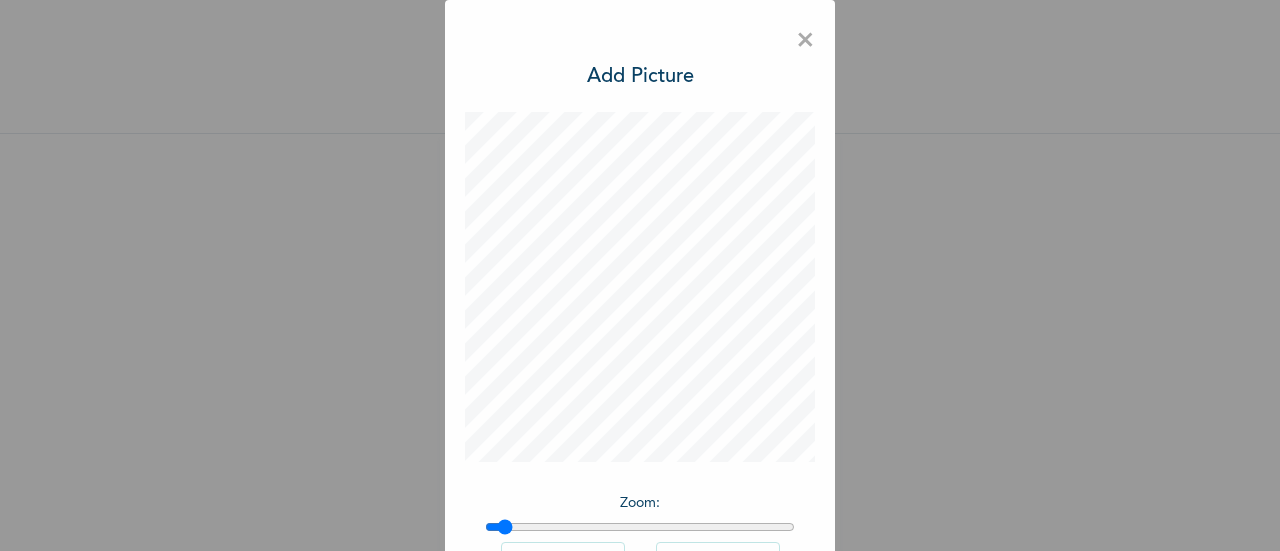 drag, startPoint x: 484, startPoint y: 527, endPoint x: 526, endPoint y: 503, distance: 48.373547 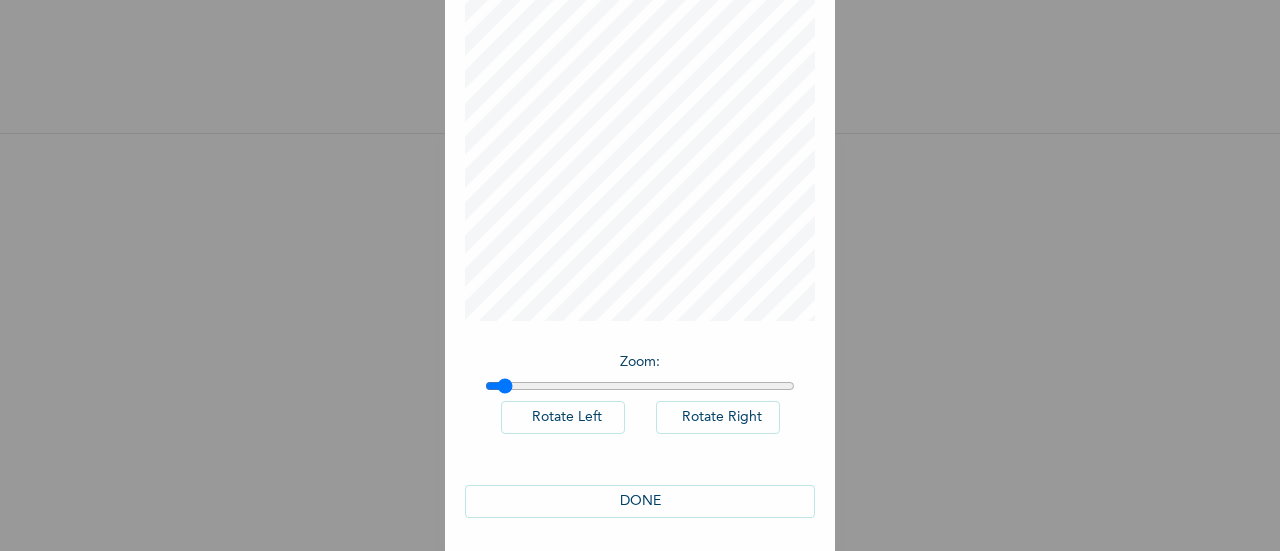 scroll, scrollTop: 146, scrollLeft: 0, axis: vertical 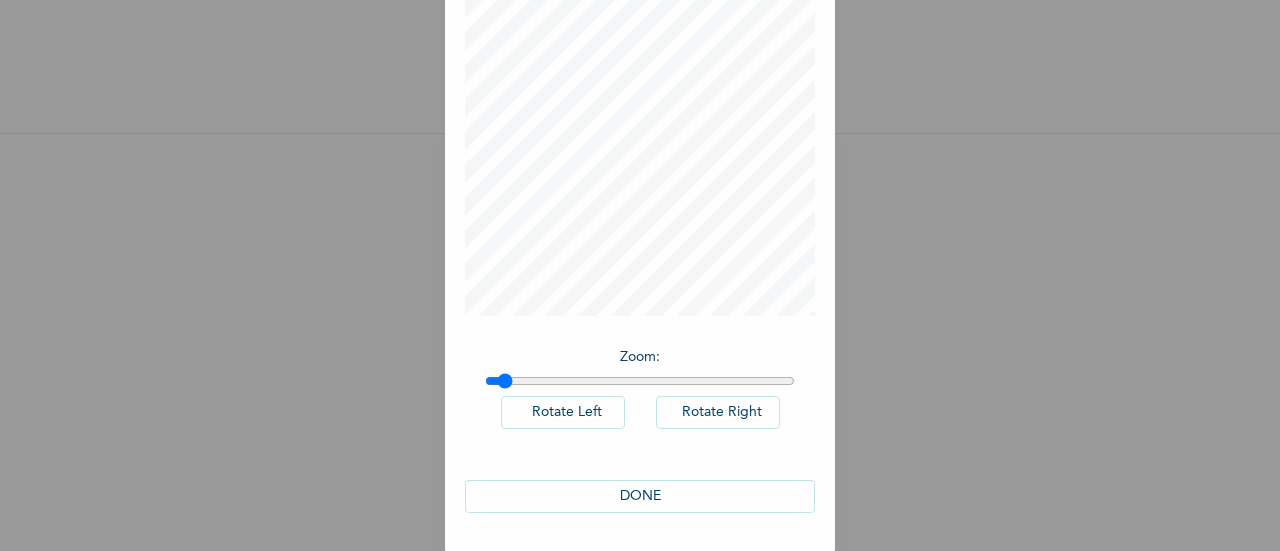 click on "DONE" at bounding box center [640, 496] 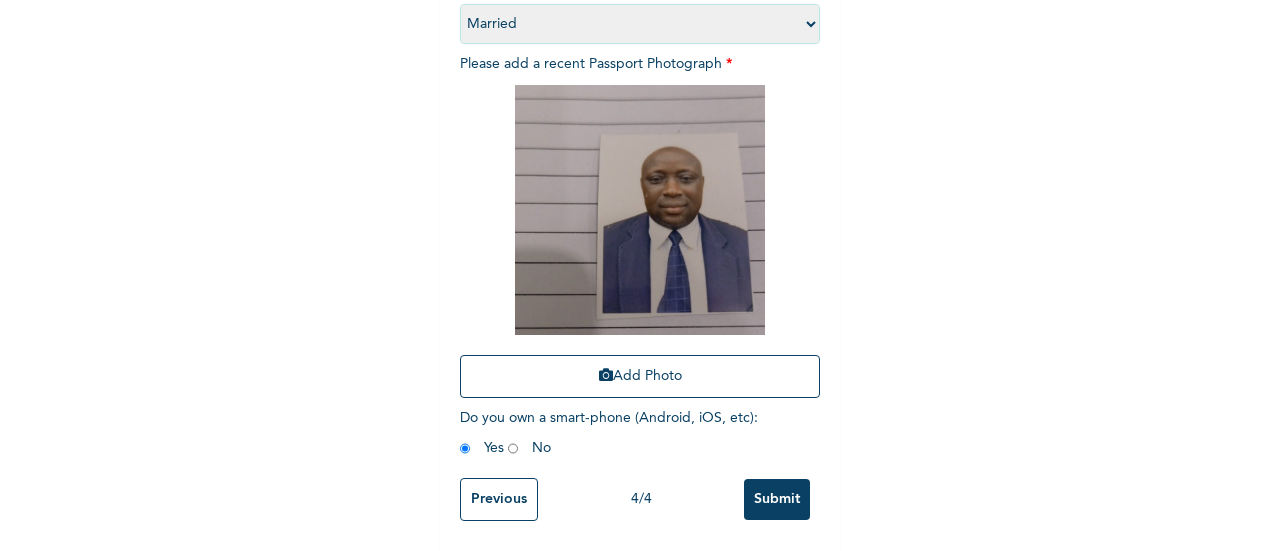 scroll, scrollTop: 326, scrollLeft: 0, axis: vertical 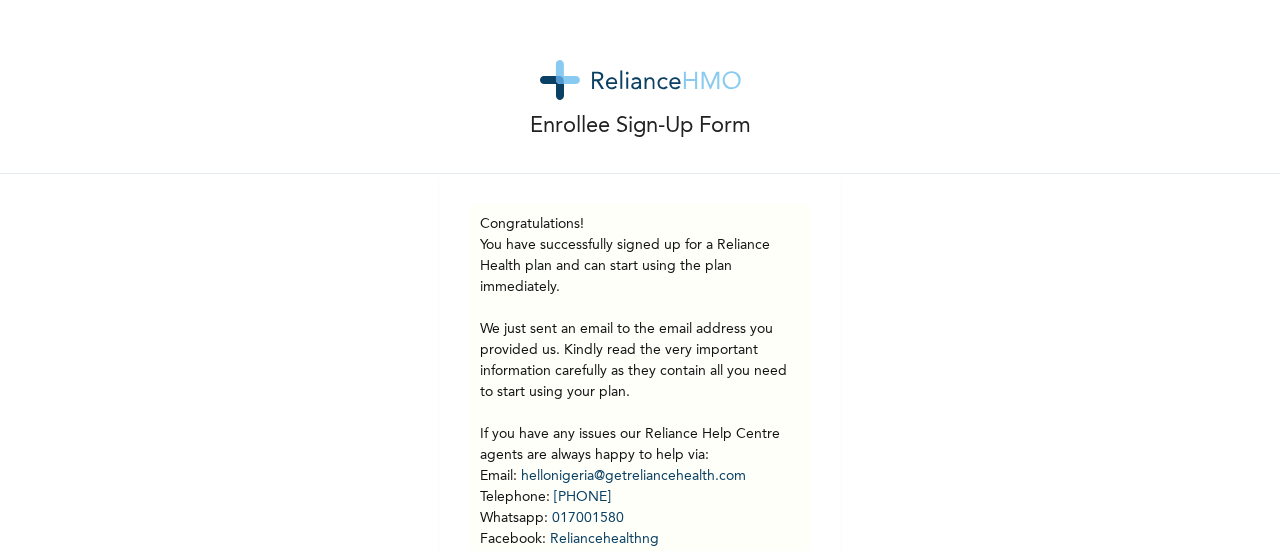 click on "Enrollee Sign-Up Form Congratulations! You have   successfully signed up for a [BRAND] plan and can start using the plan immediately. We just sent an email to the email address you provided us. Kindly read the very important information carefully as they contain all you need to start using your plan. If you have any issues our [BRAND] Help Centre agents are always happy to help via: Email :   [EMAIL] Telephone :   [PHONE] Whatsapp :   [PHONE] Facebook :   [BRAND] Thanks for choosing [BRAND]." at bounding box center (640, 337) 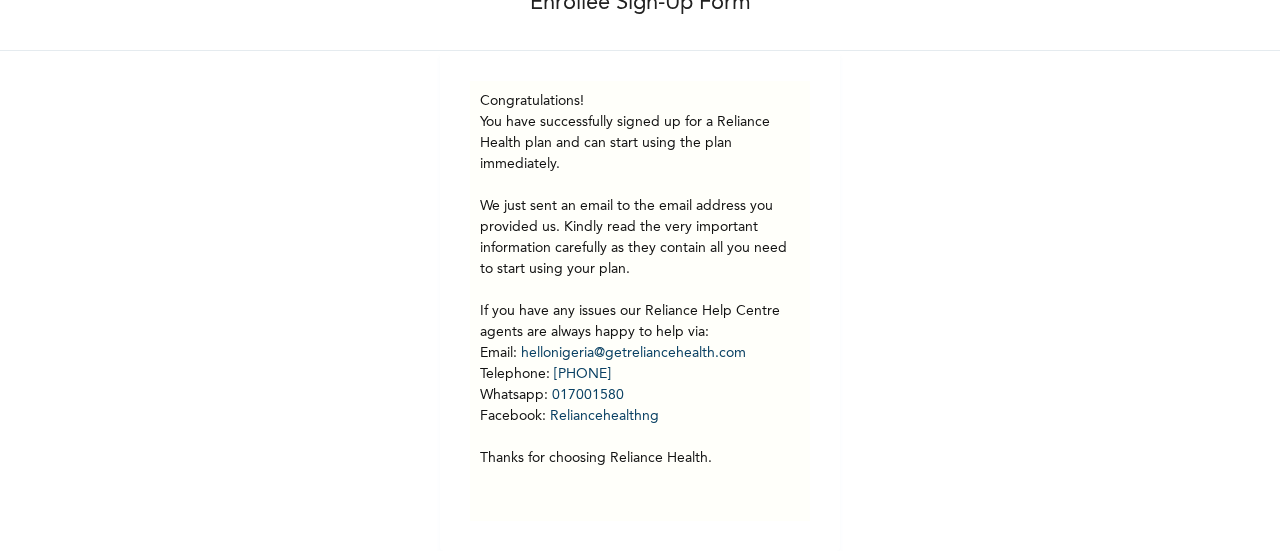 scroll, scrollTop: 138, scrollLeft: 0, axis: vertical 